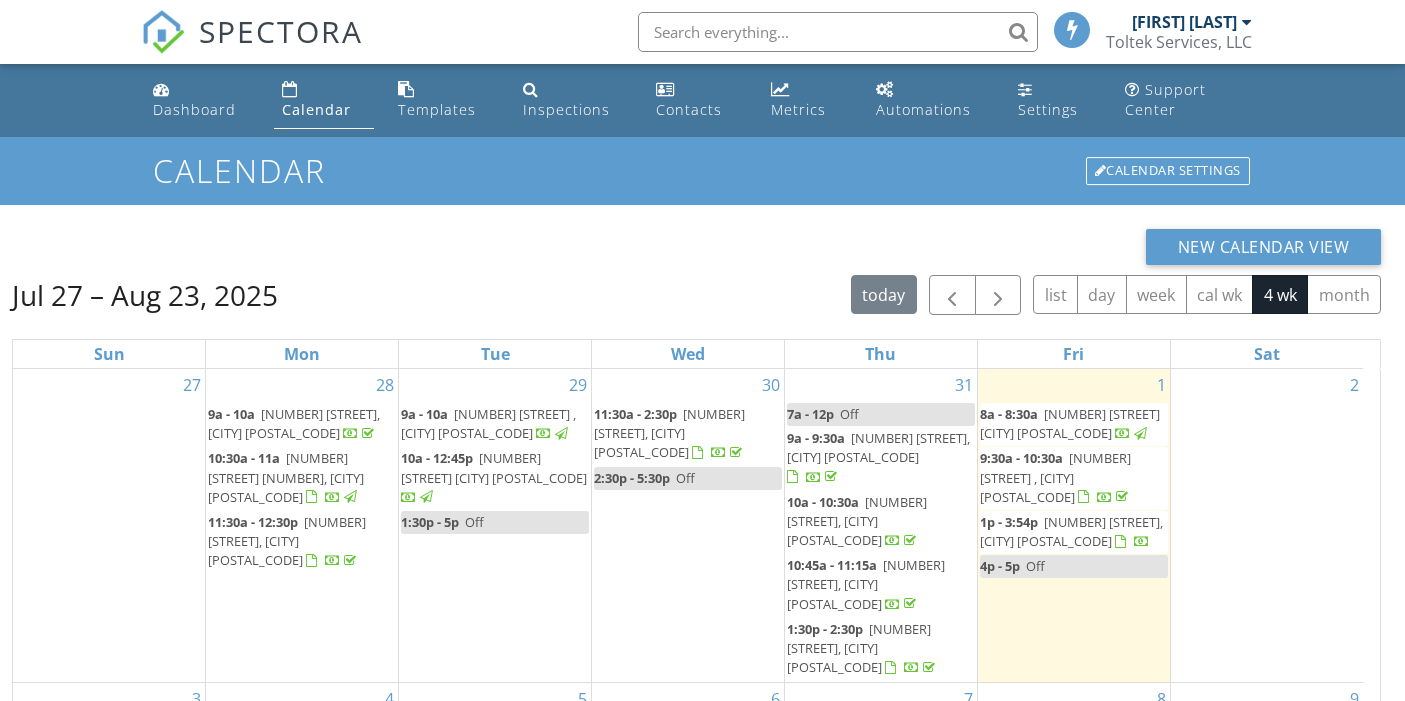 scroll, scrollTop: 285, scrollLeft: 0, axis: vertical 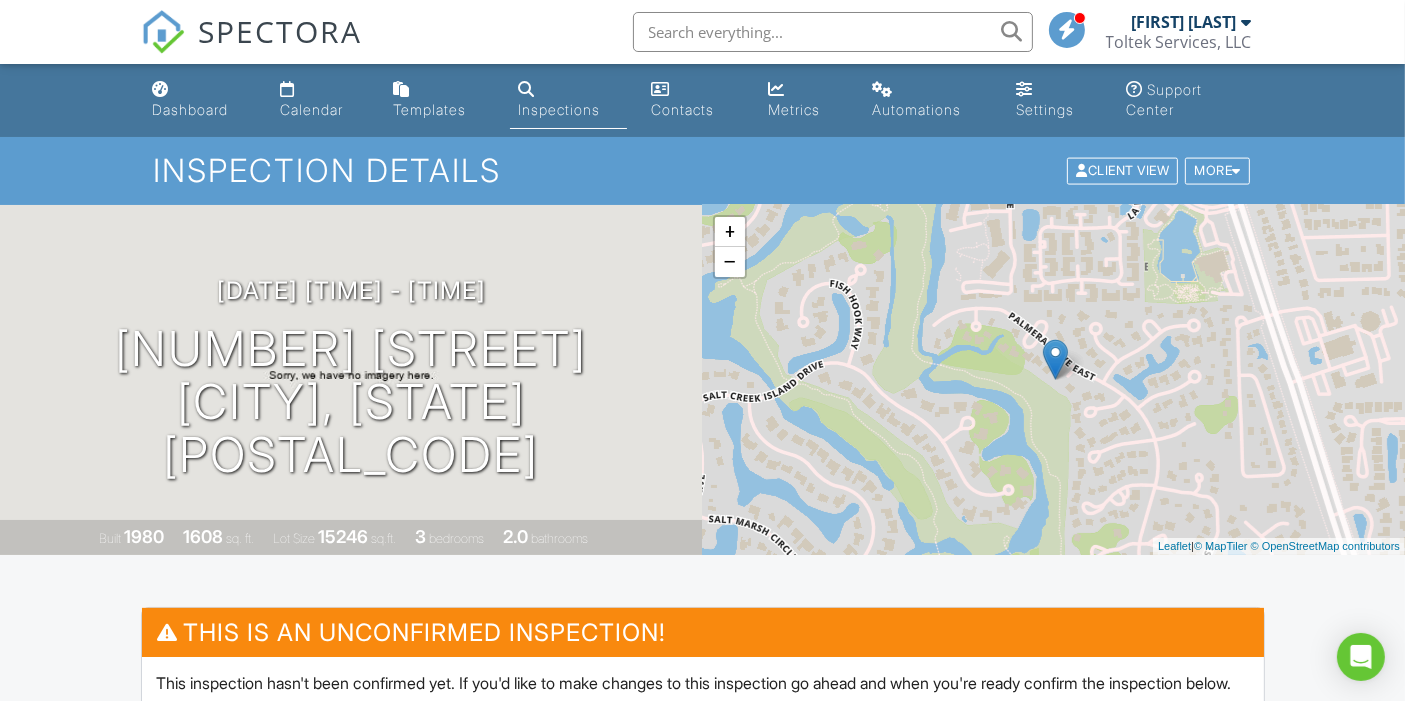 click on "Calendar" at bounding box center (311, 109) 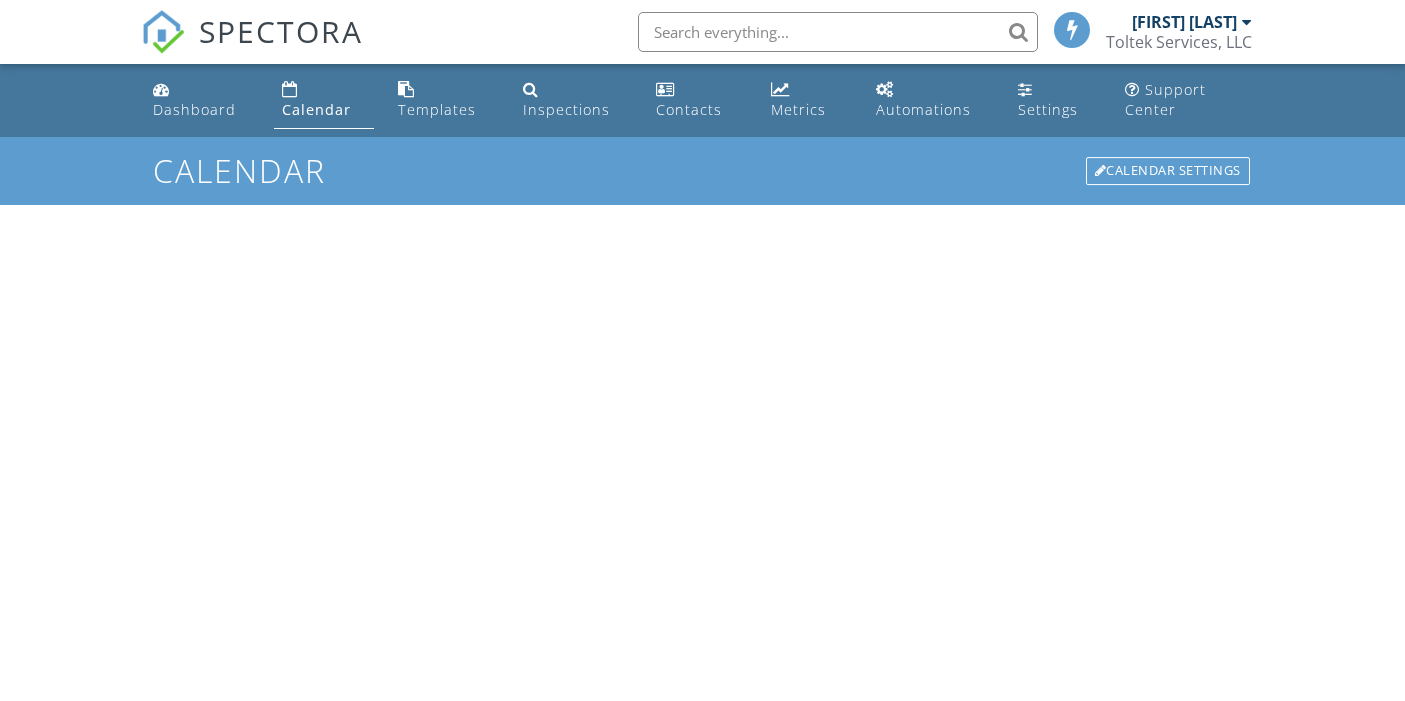 scroll, scrollTop: 0, scrollLeft: 0, axis: both 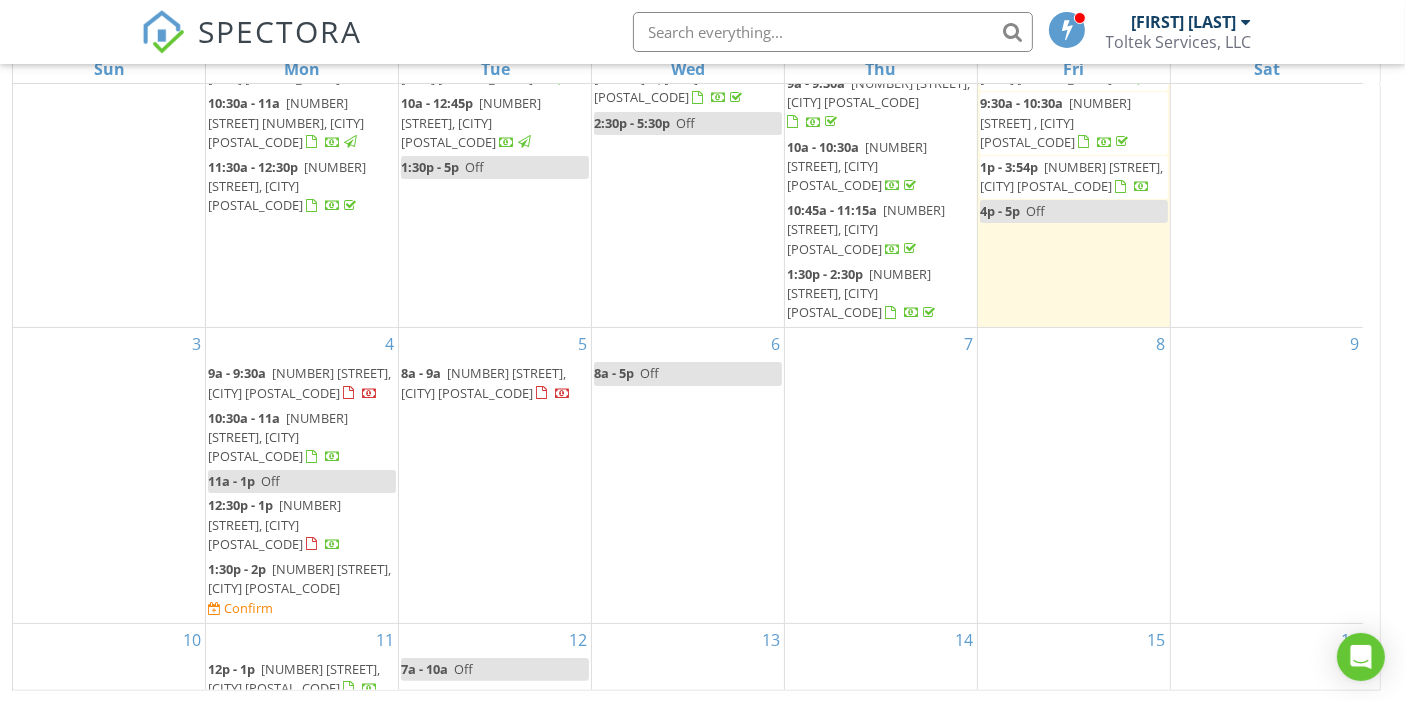 click on "[NUMBER] [STREET], [CITY] [POSTAL_CODE]" at bounding box center (274, 524) 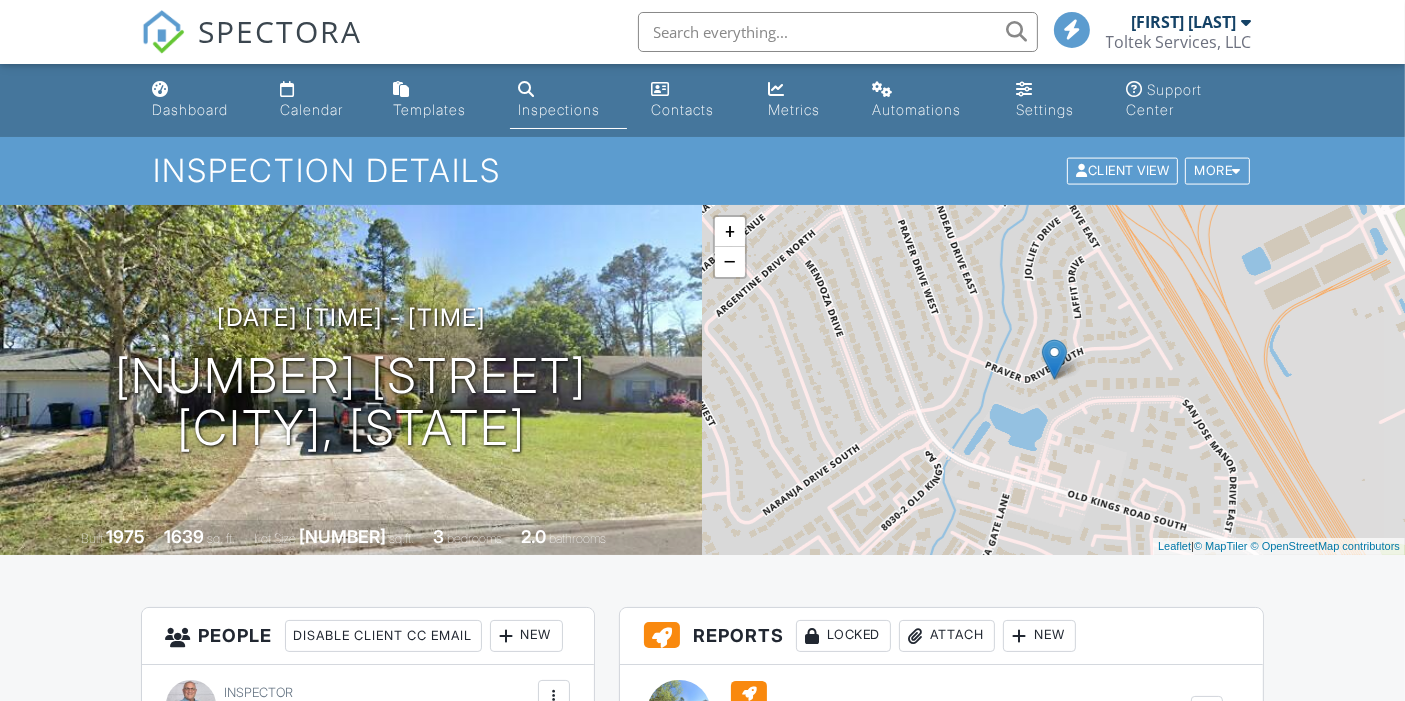 scroll, scrollTop: 444, scrollLeft: 0, axis: vertical 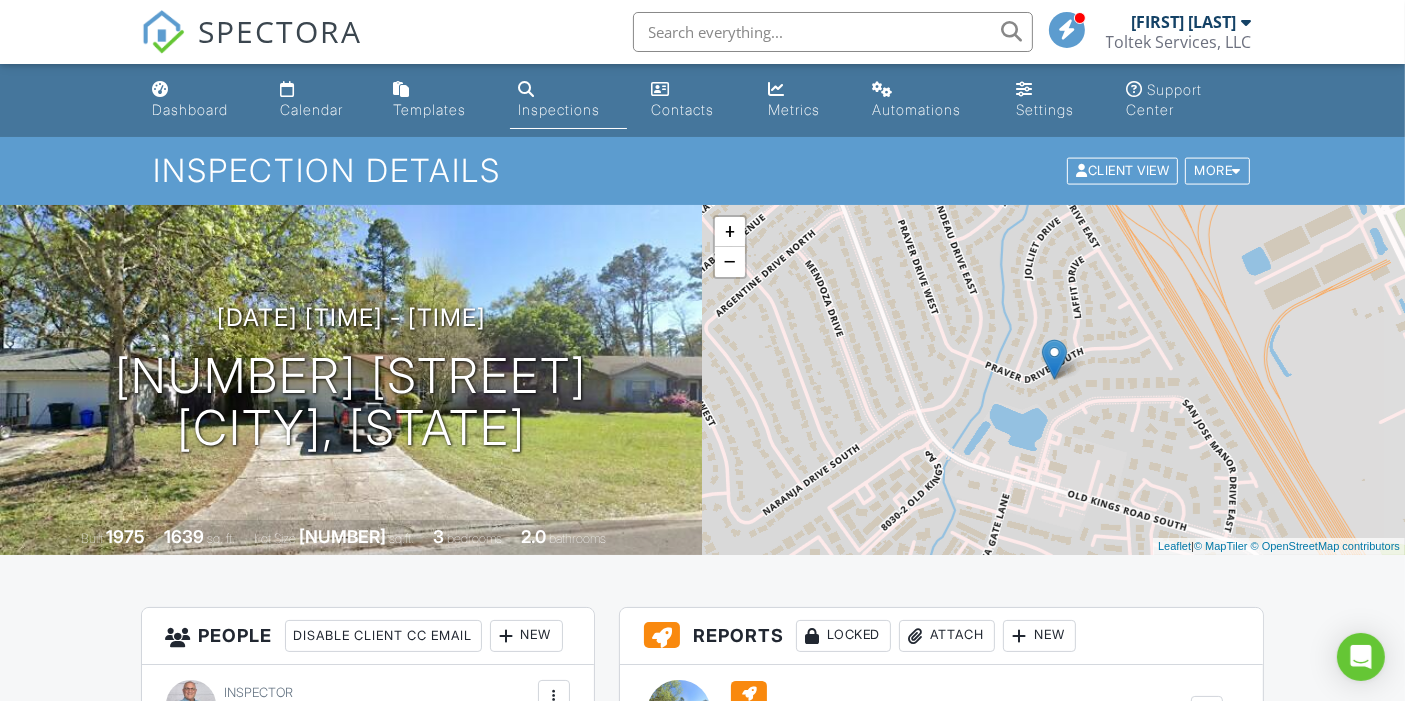 click on "Calendar" at bounding box center [311, 109] 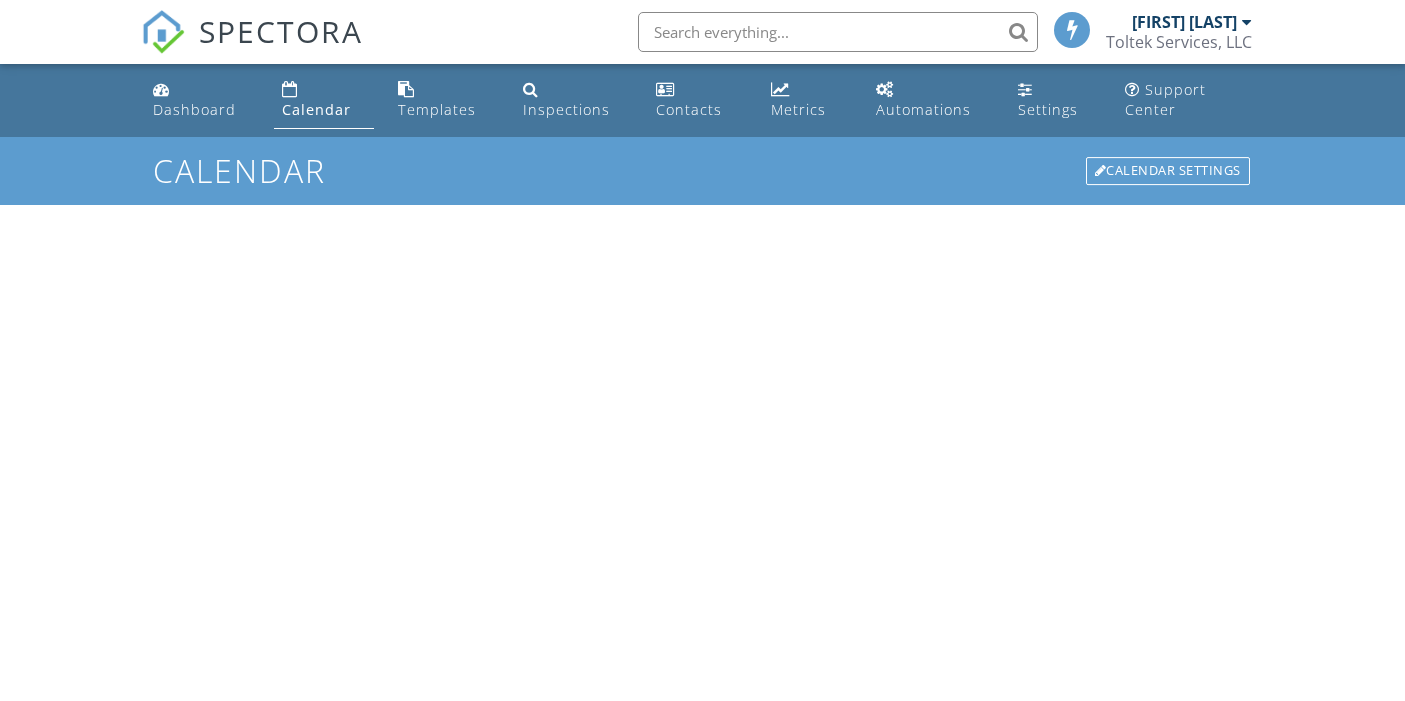scroll, scrollTop: 0, scrollLeft: 0, axis: both 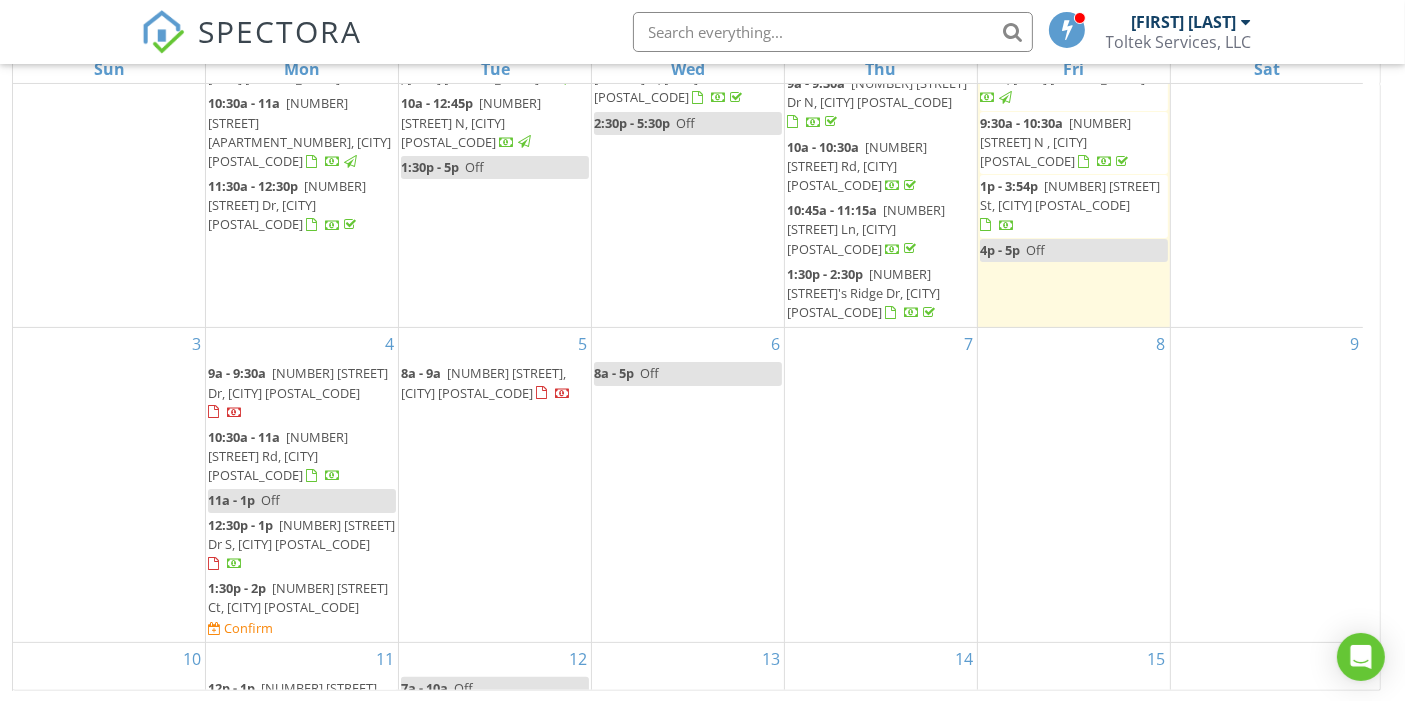 click on "102 Conch Ct, Ponte Vedra Beach 32082" at bounding box center [298, 597] 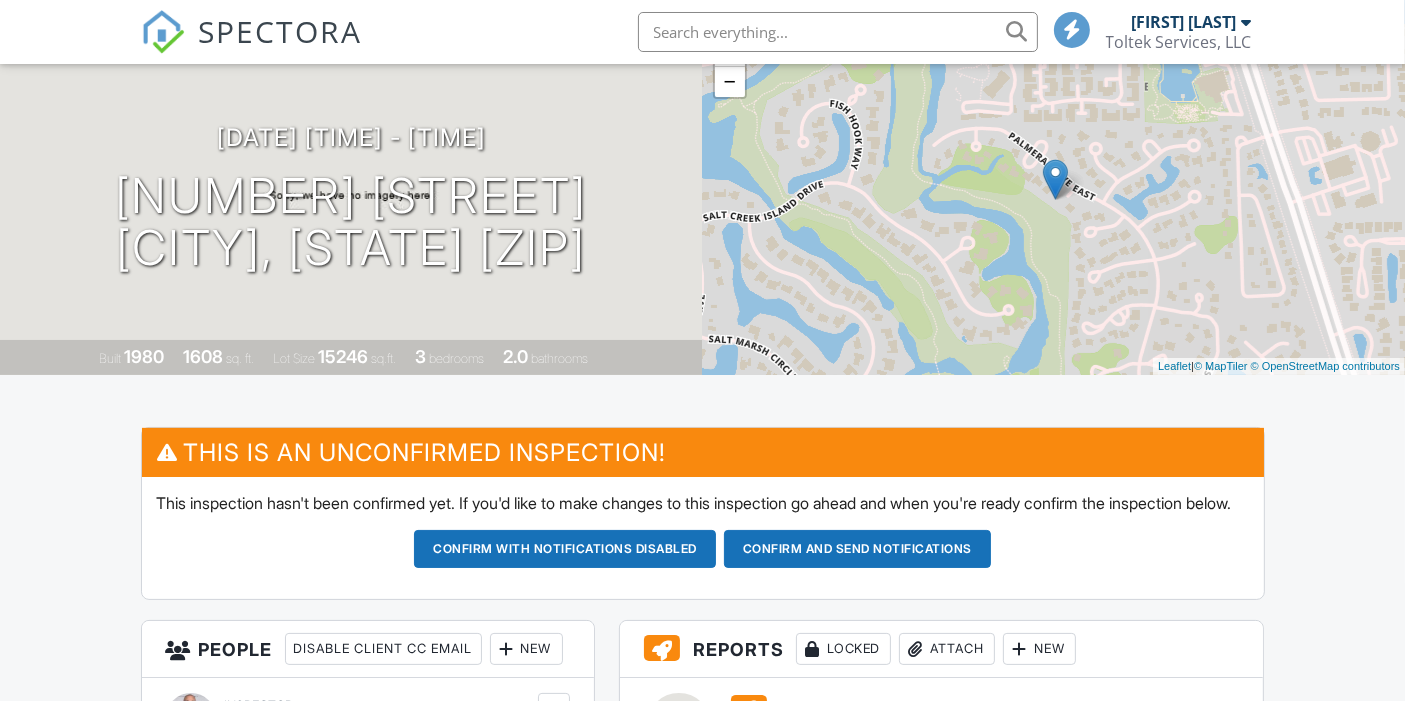 scroll, scrollTop: 0, scrollLeft: 0, axis: both 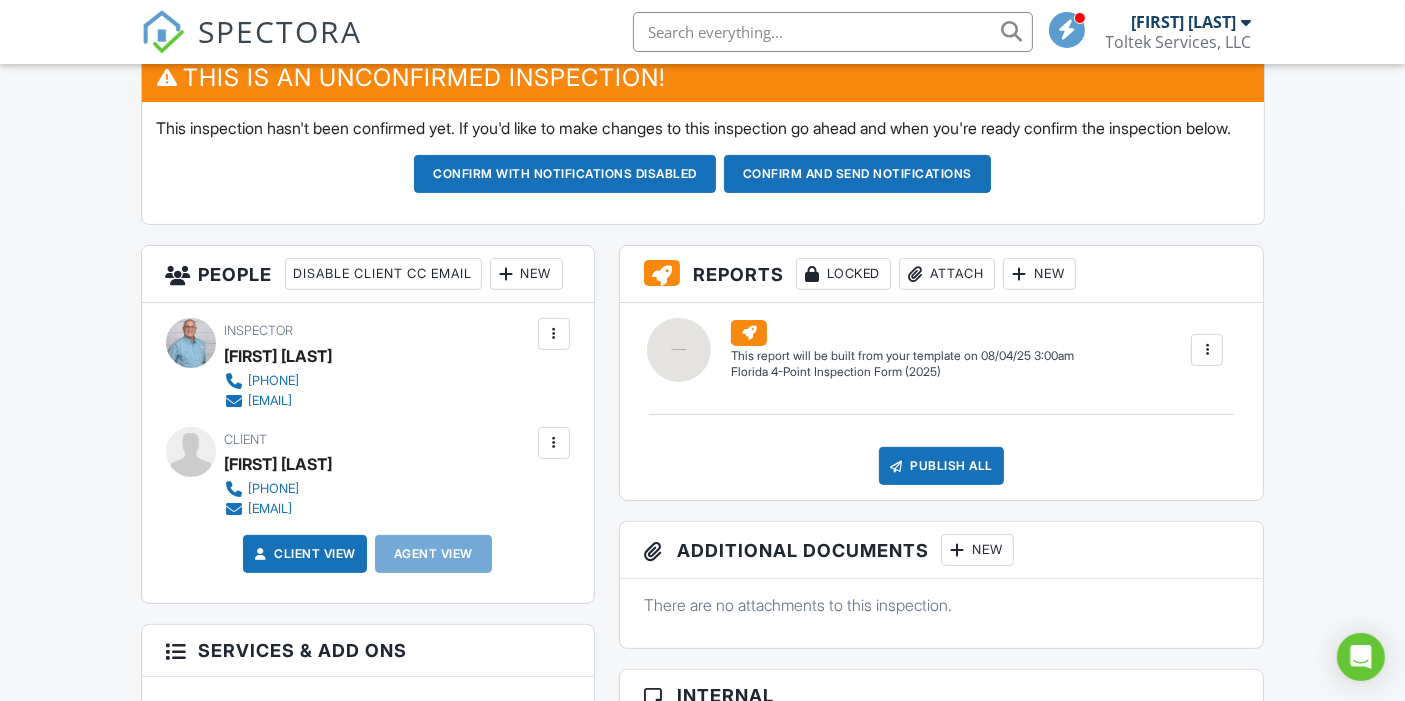 click on "New" at bounding box center (526, 274) 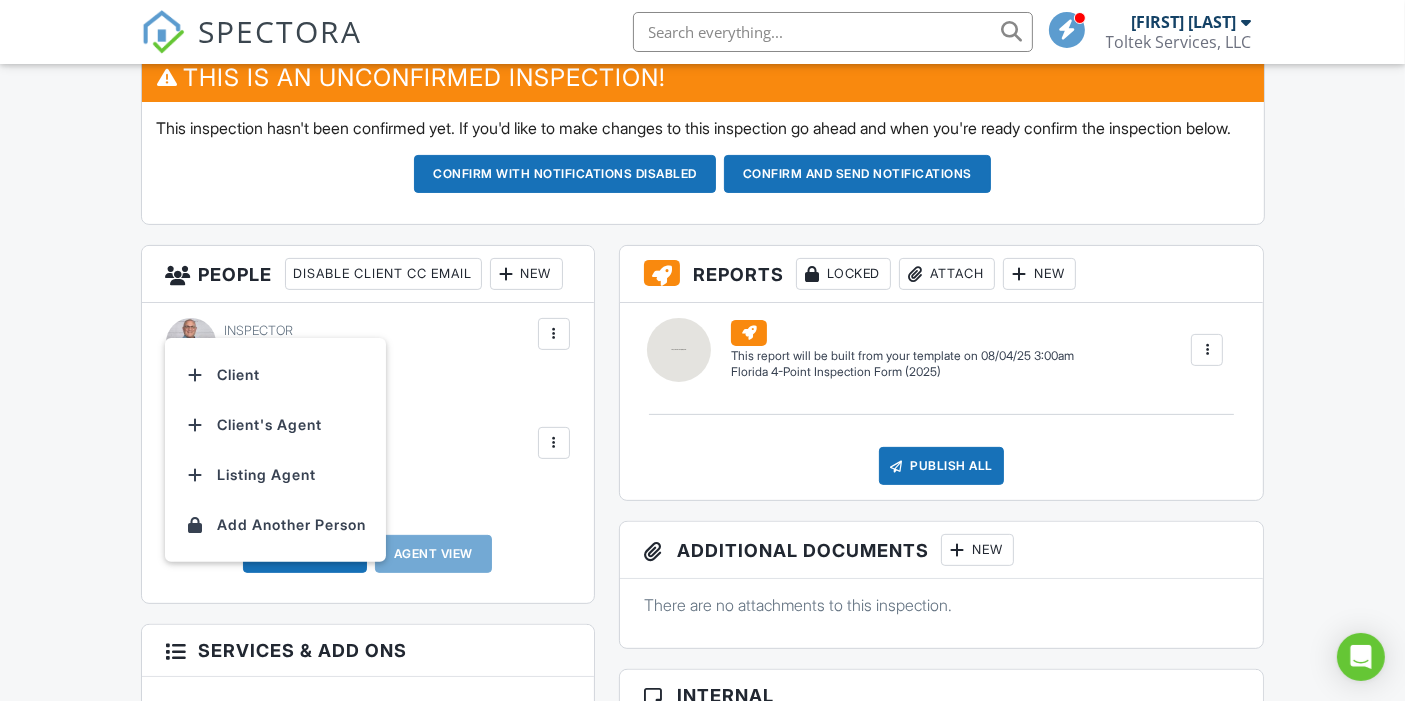 click on "Client's Agent" at bounding box center [275, 425] 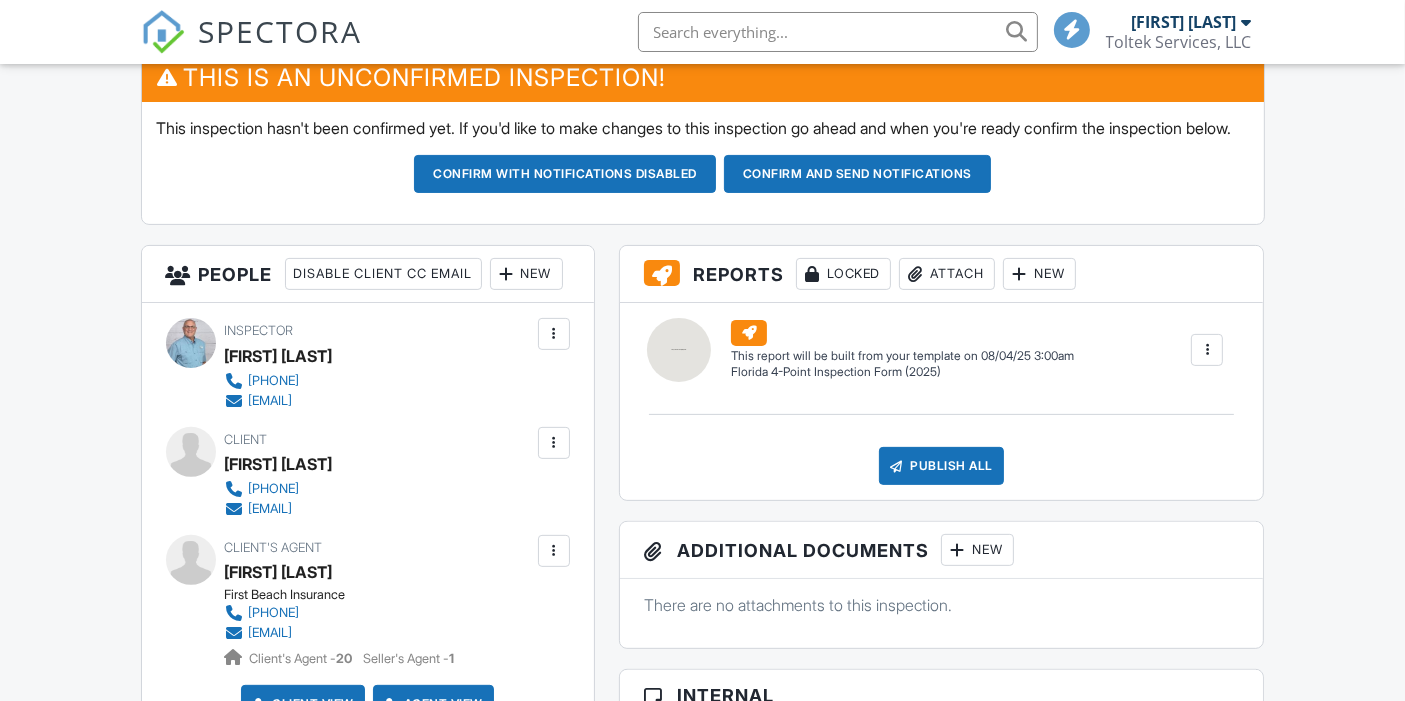 scroll, scrollTop: 555, scrollLeft: 0, axis: vertical 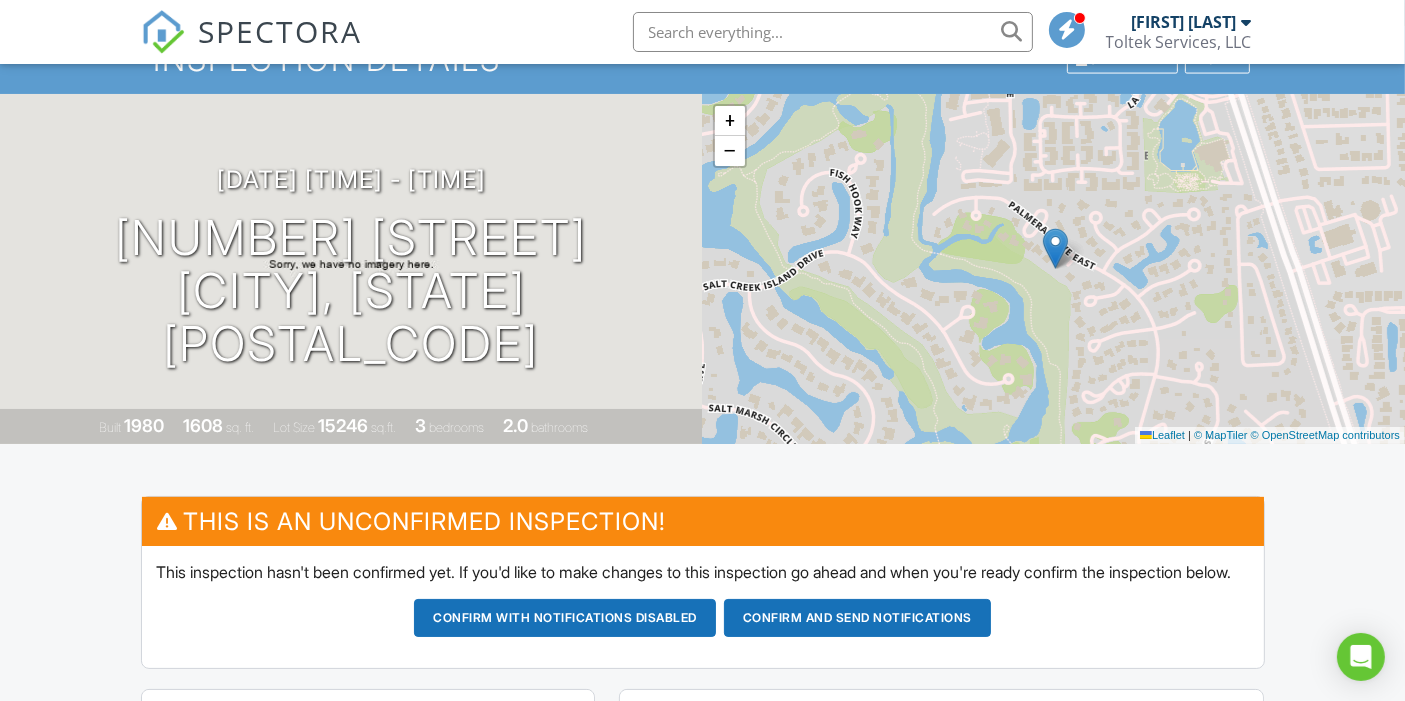click on "[DATE] [TIME] - [TIME]" at bounding box center (351, 179) 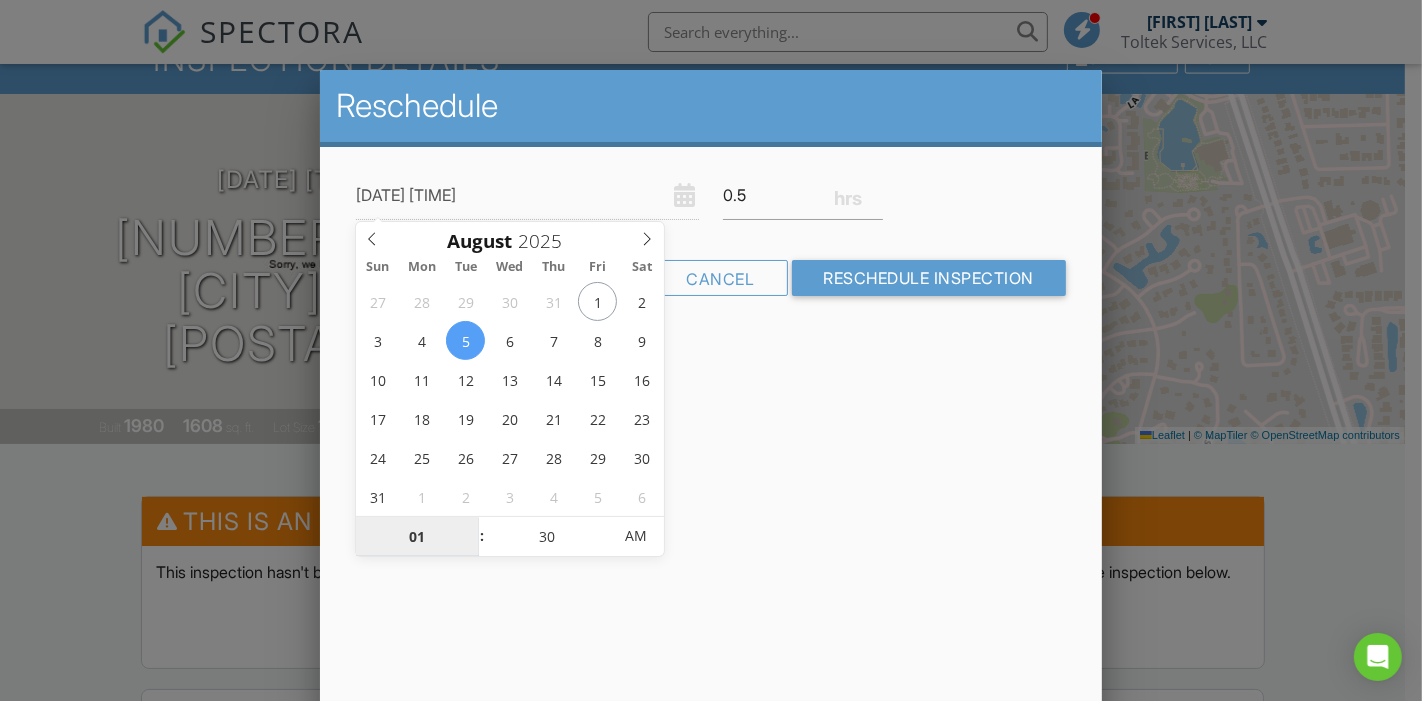 click on "AM" at bounding box center (635, 536) 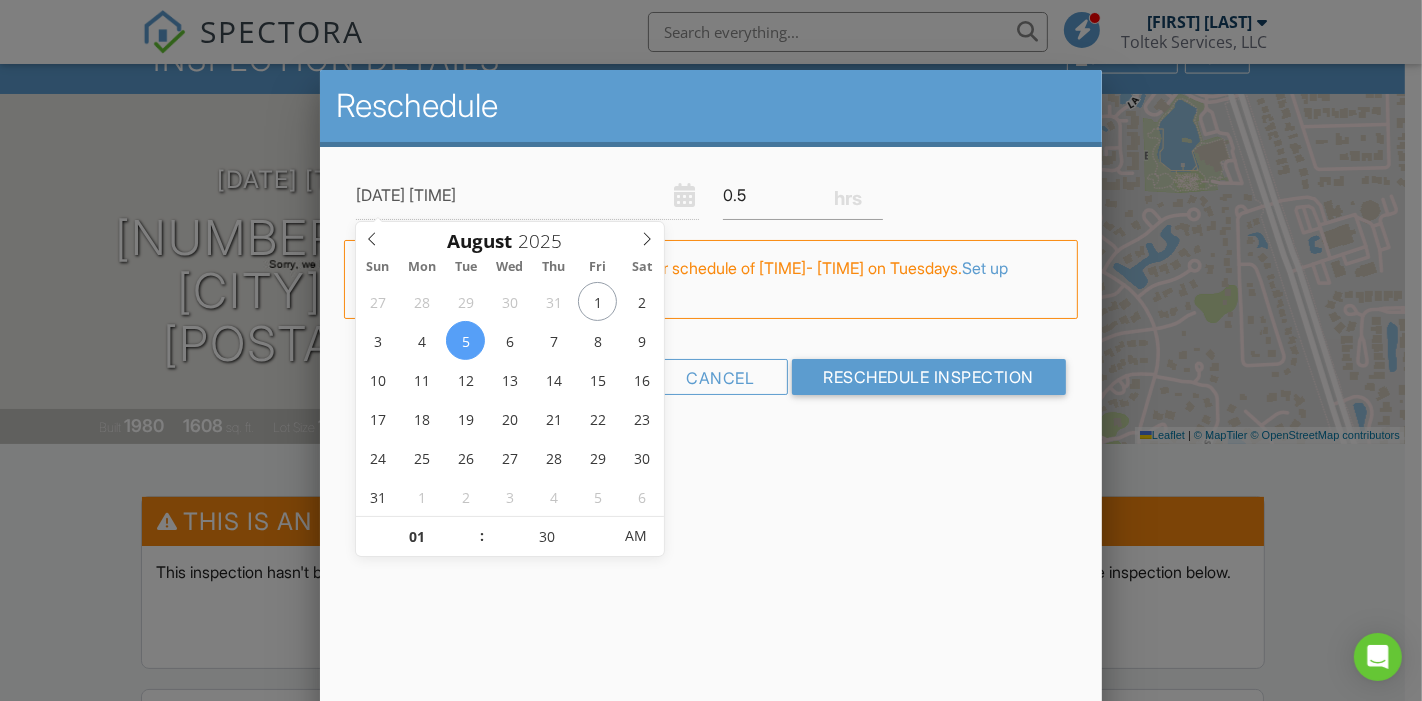 type on "[DATE] [TIME]" 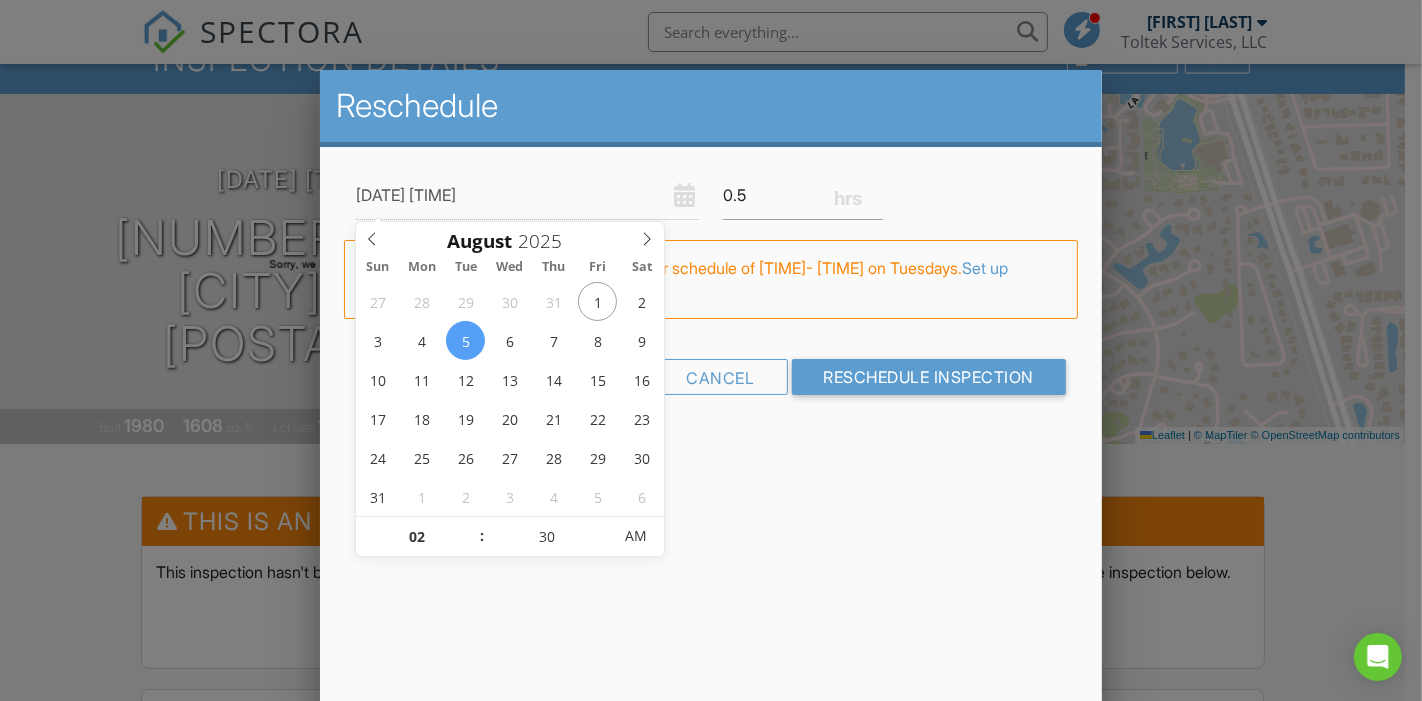 click at bounding box center (472, 527) 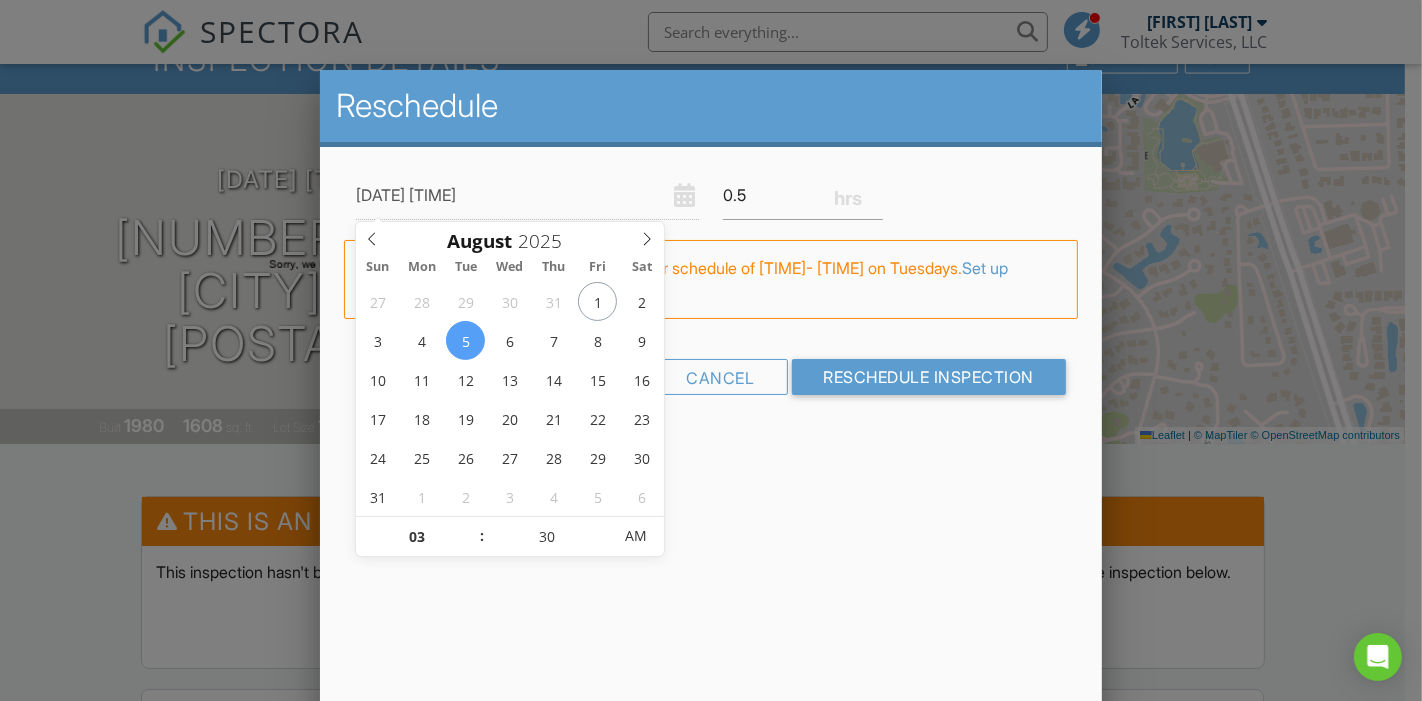 click at bounding box center (472, 527) 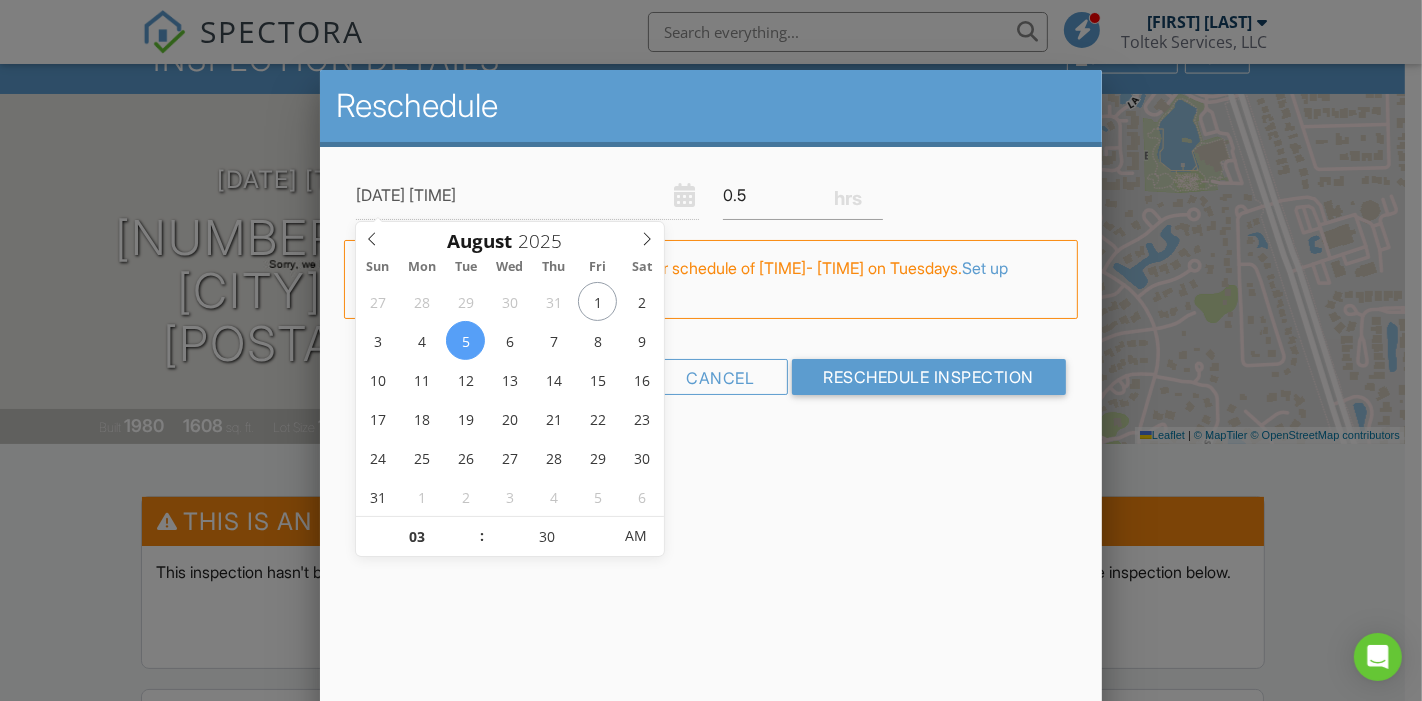 type on "04" 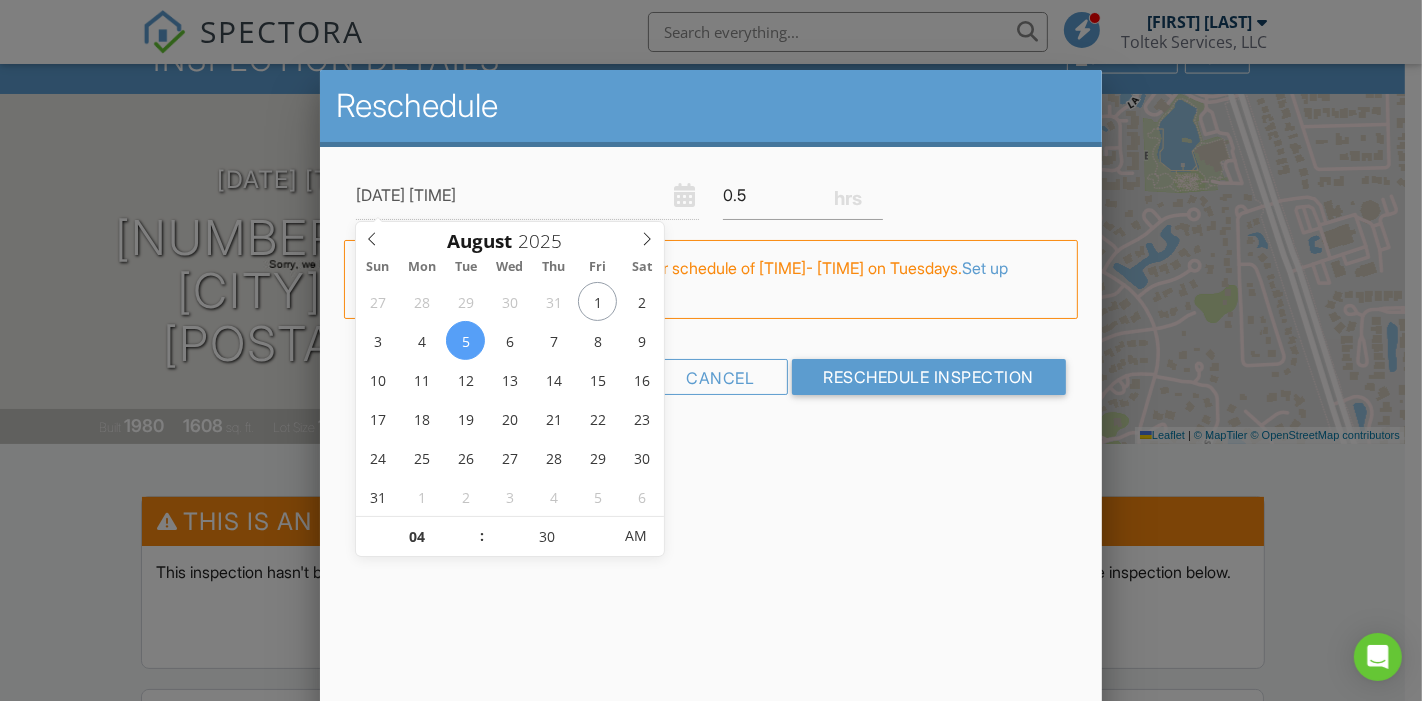 click at bounding box center (472, 527) 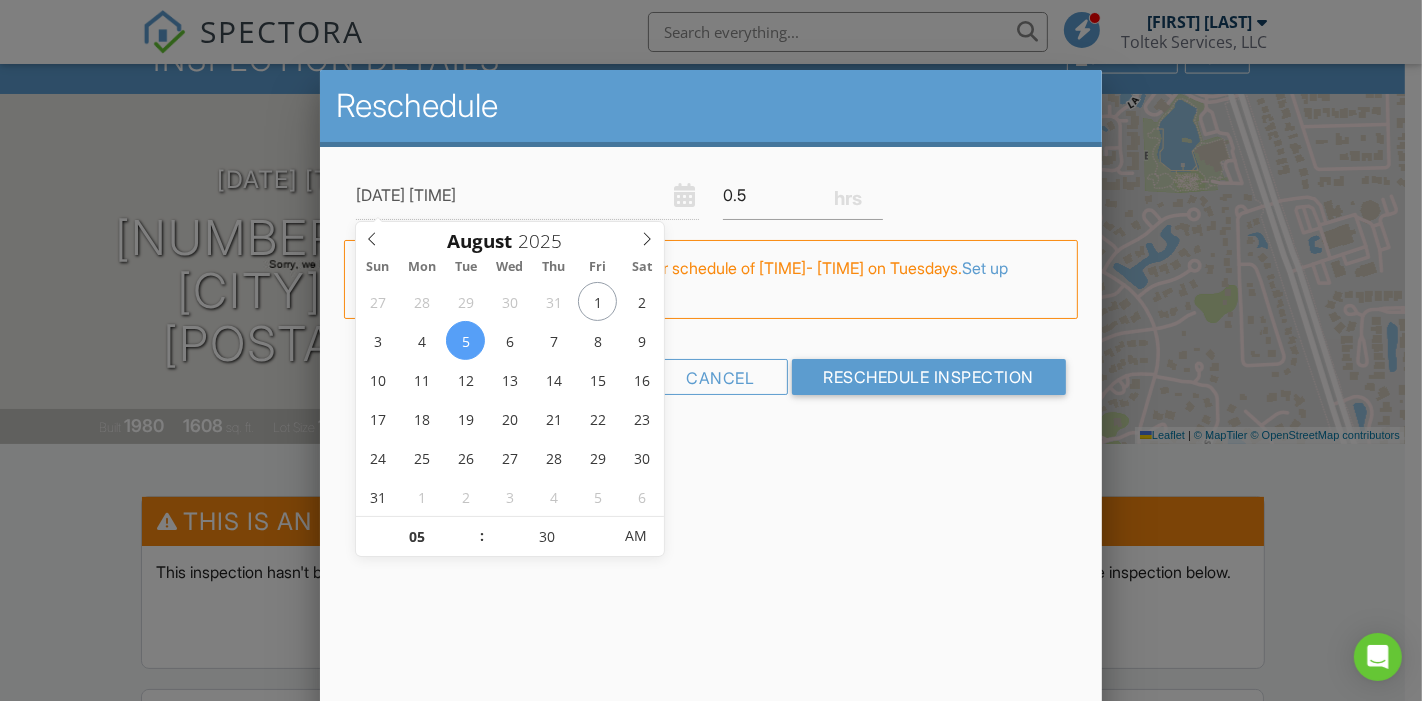 click at bounding box center [472, 527] 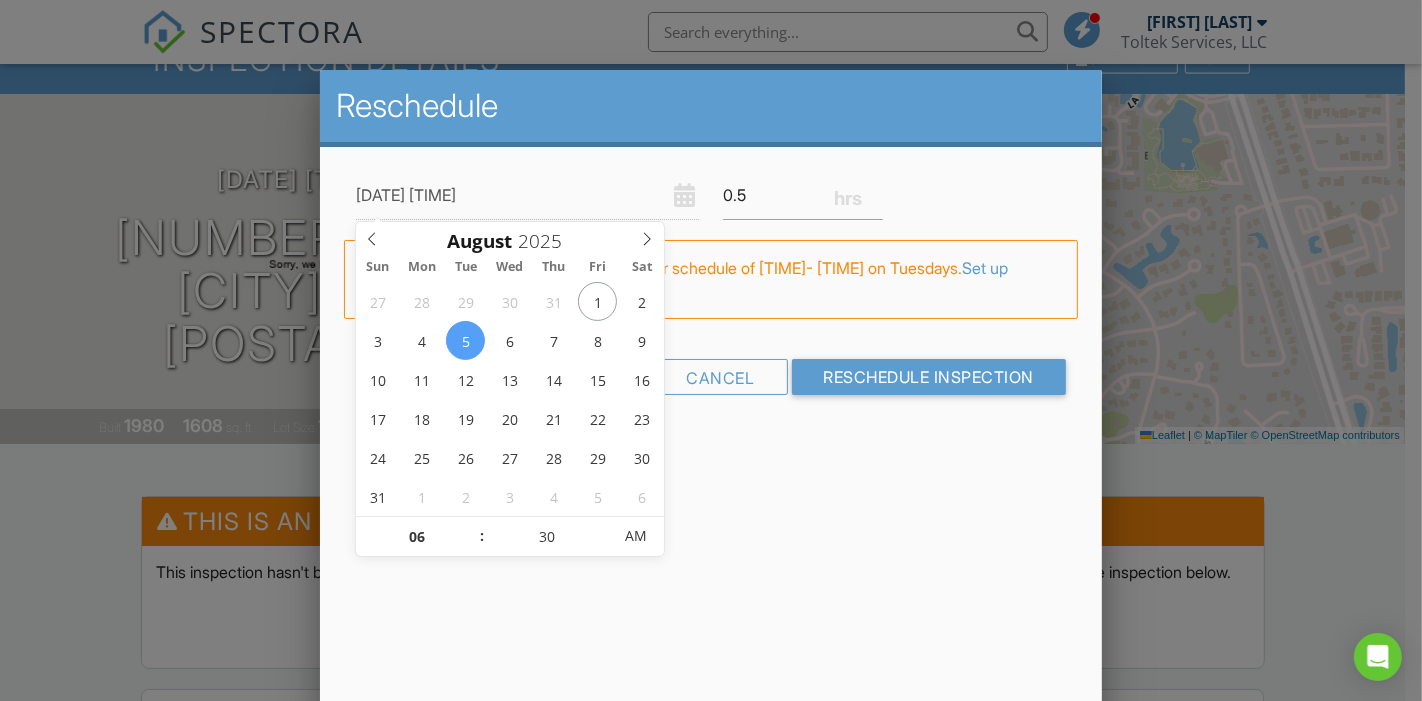 click at bounding box center [472, 527] 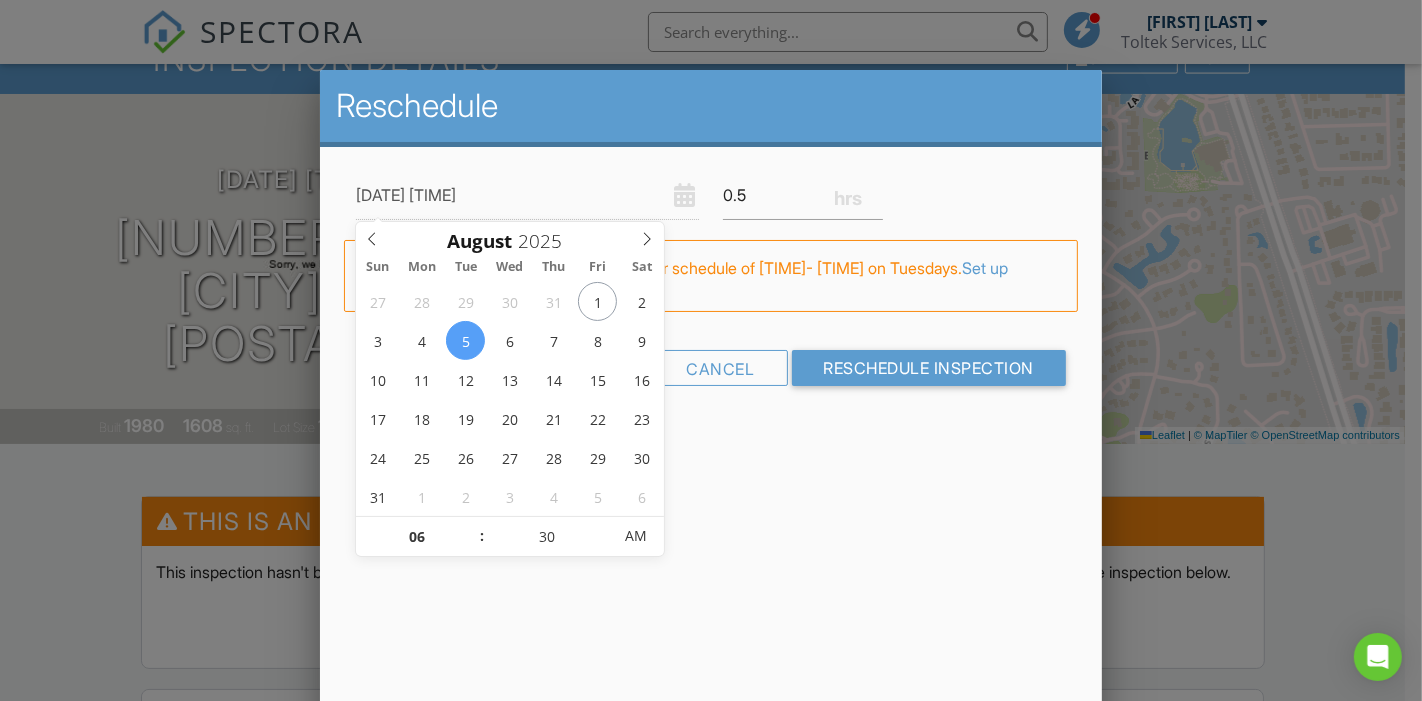 type on "08/05/2025 7:30 AM" 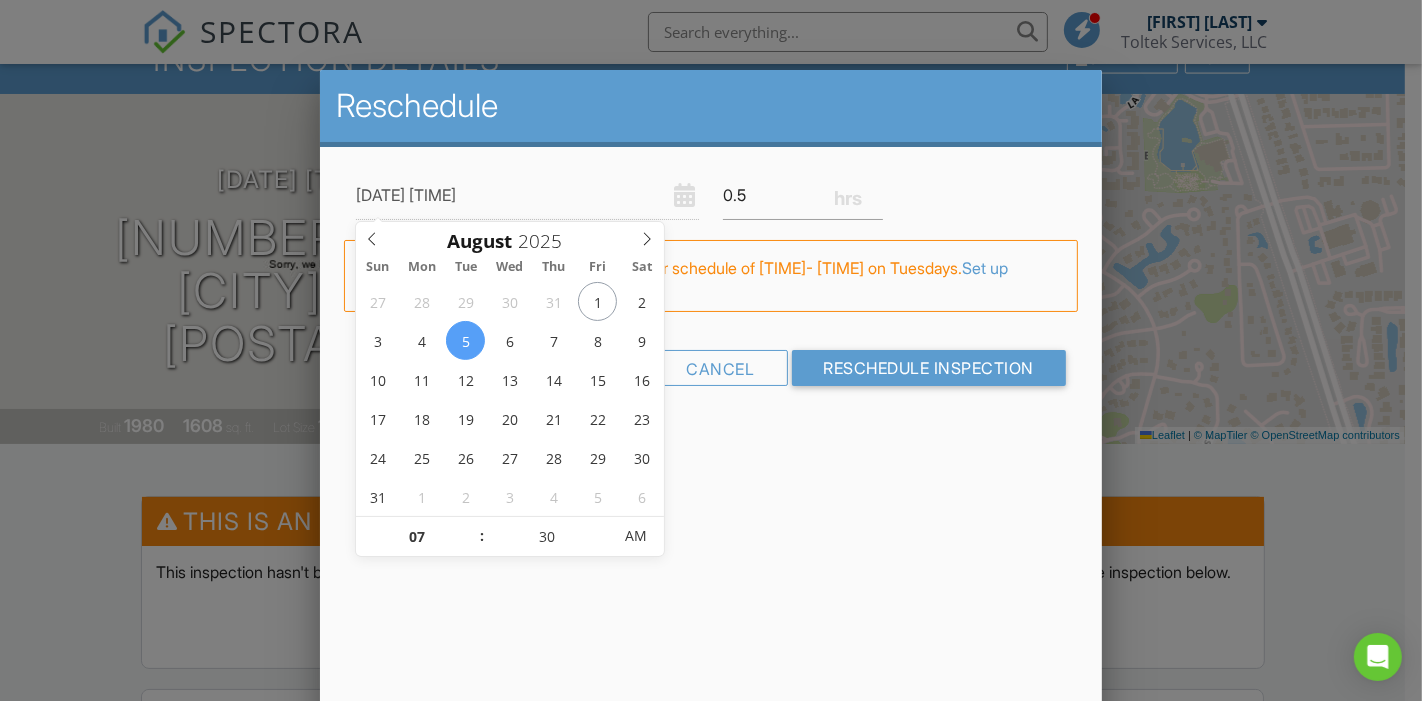 click at bounding box center (472, 527) 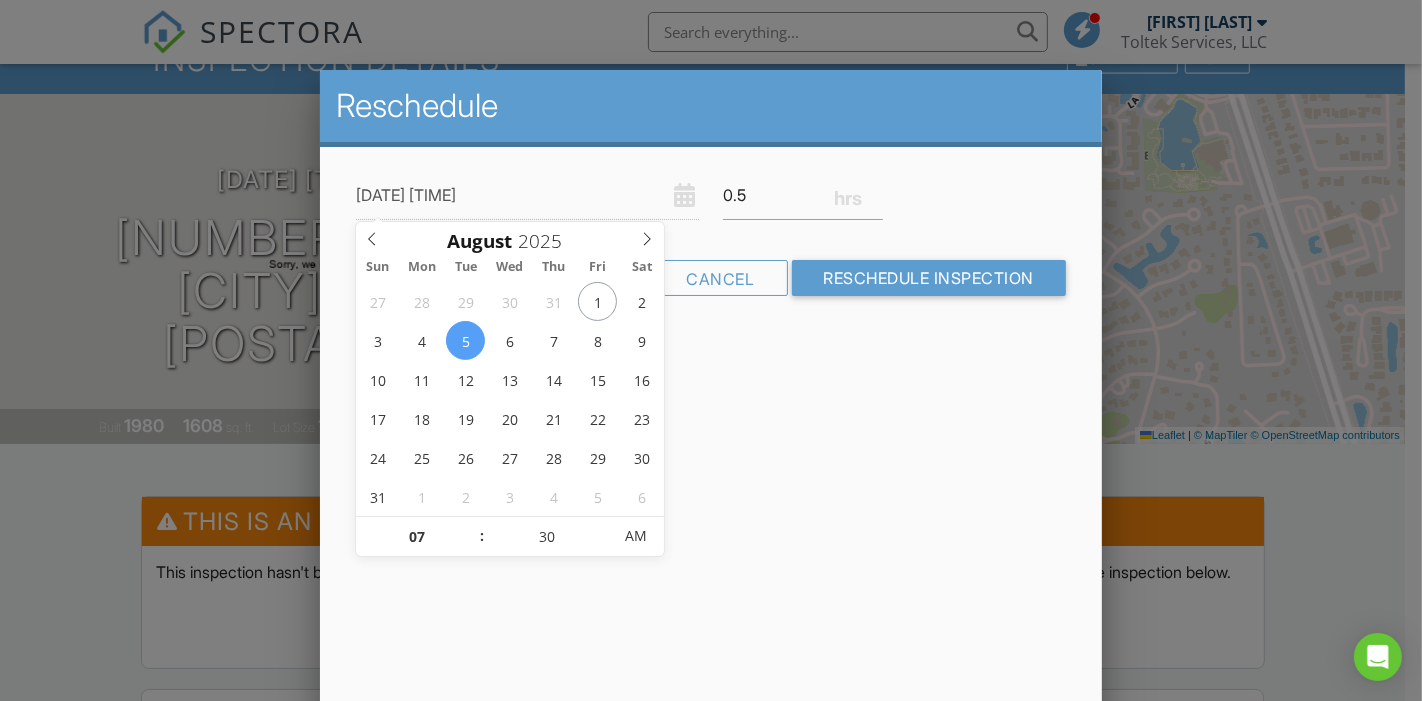 type on "08/05/2025 8:30 AM" 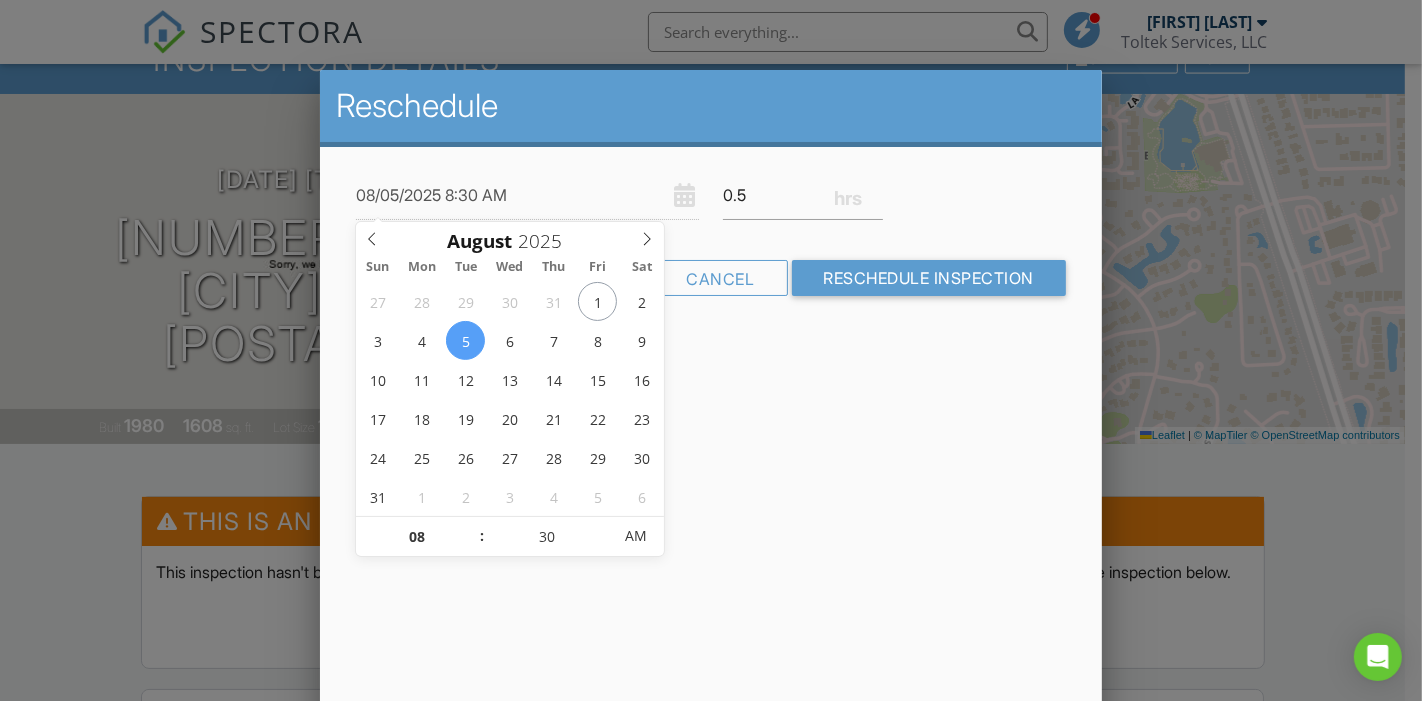 click at bounding box center [472, 527] 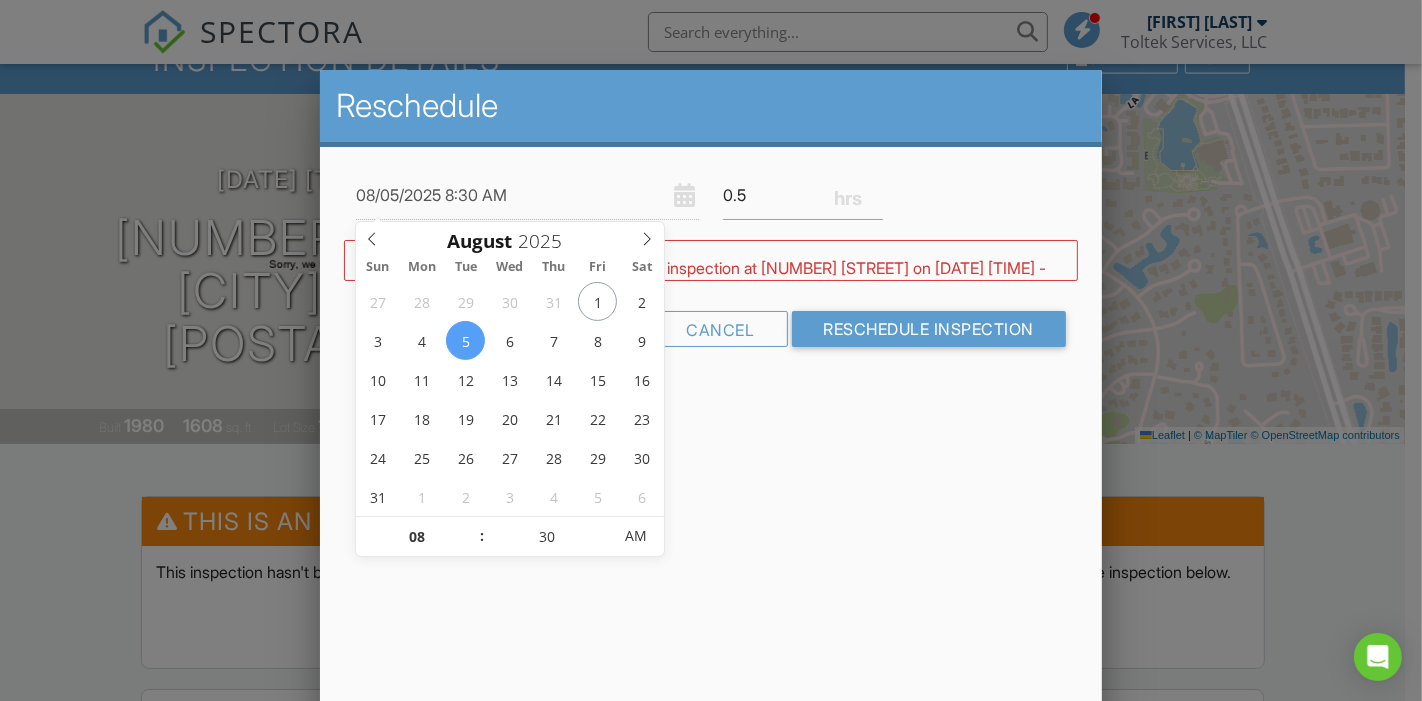 type on "08/05/2025 9:30 AM" 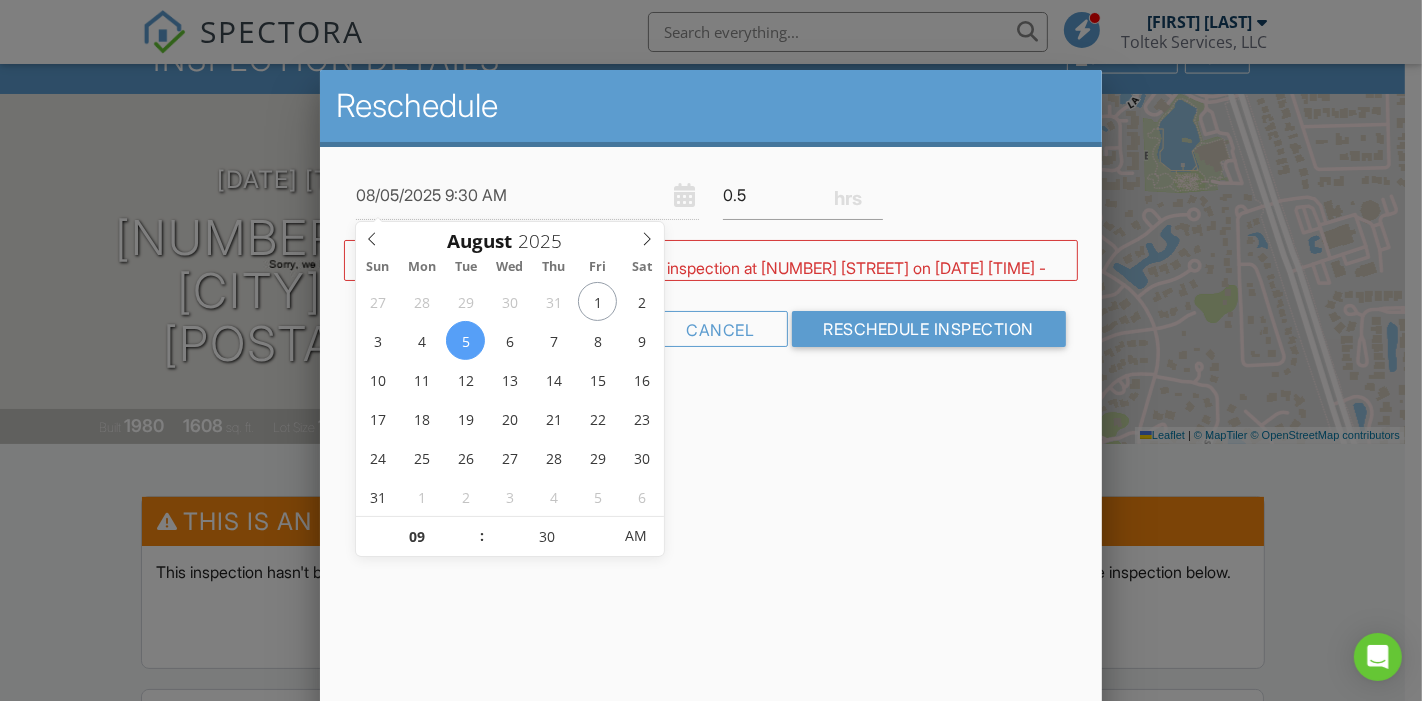 click at bounding box center (472, 527) 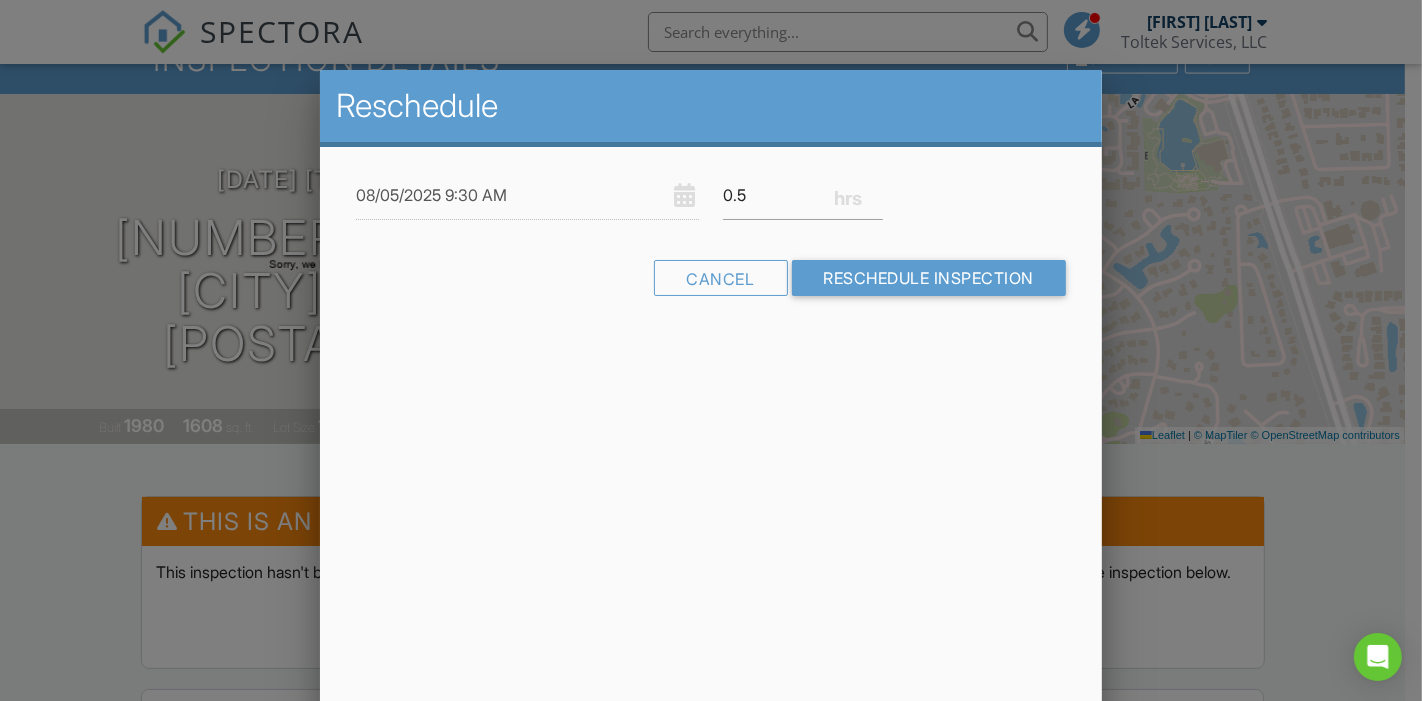 click on "Reschedule
08/05/2025 9:30 AM
0.5
Warning: this date/time is in the past.
WARNING: Conflicts with David Risha's inspection at 161 16th St on 08/05/2025  8:00 am - 9:00 am.
FYI: This is outside David Risha's regular schedule of 08:00 AM-05:00 PM on Tuesdays.  Set up availability here.
Cancel
Reschedule Inspection" at bounding box center (711, 420) 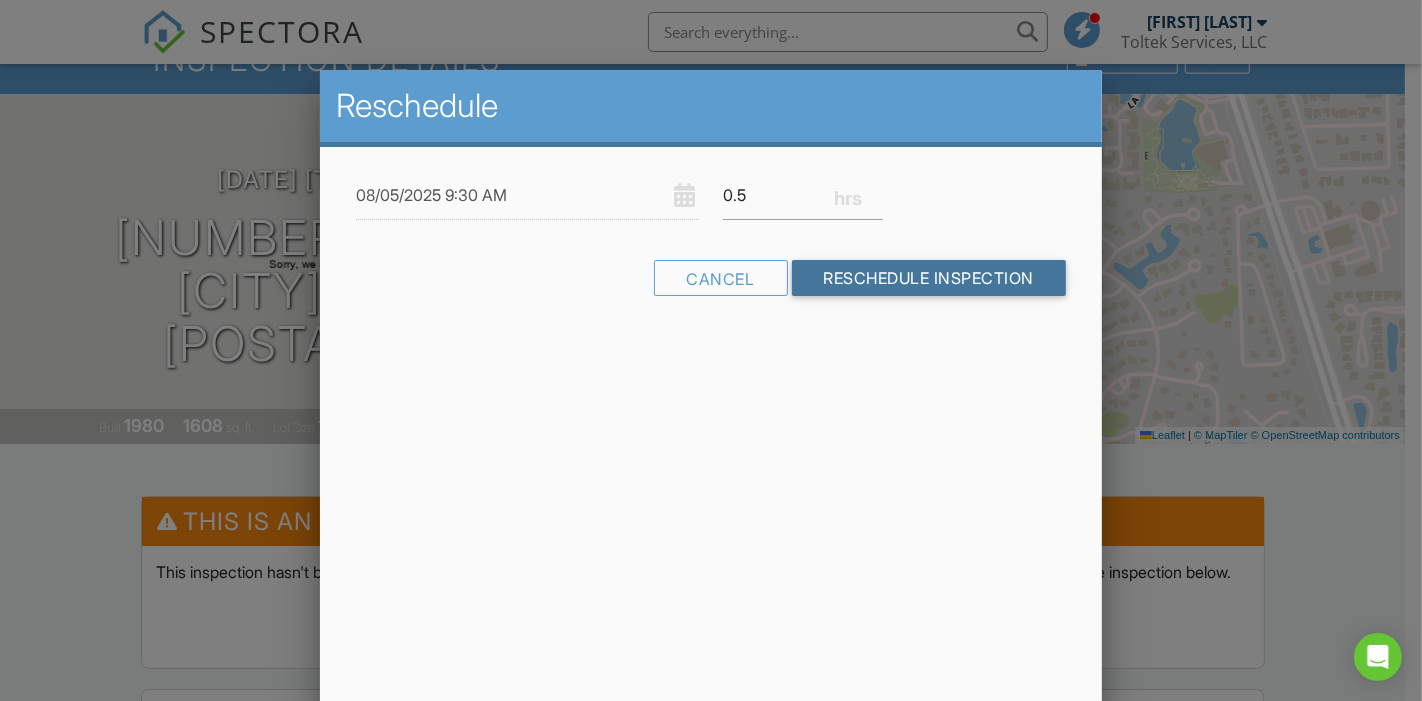 click on "Reschedule Inspection" at bounding box center [929, 278] 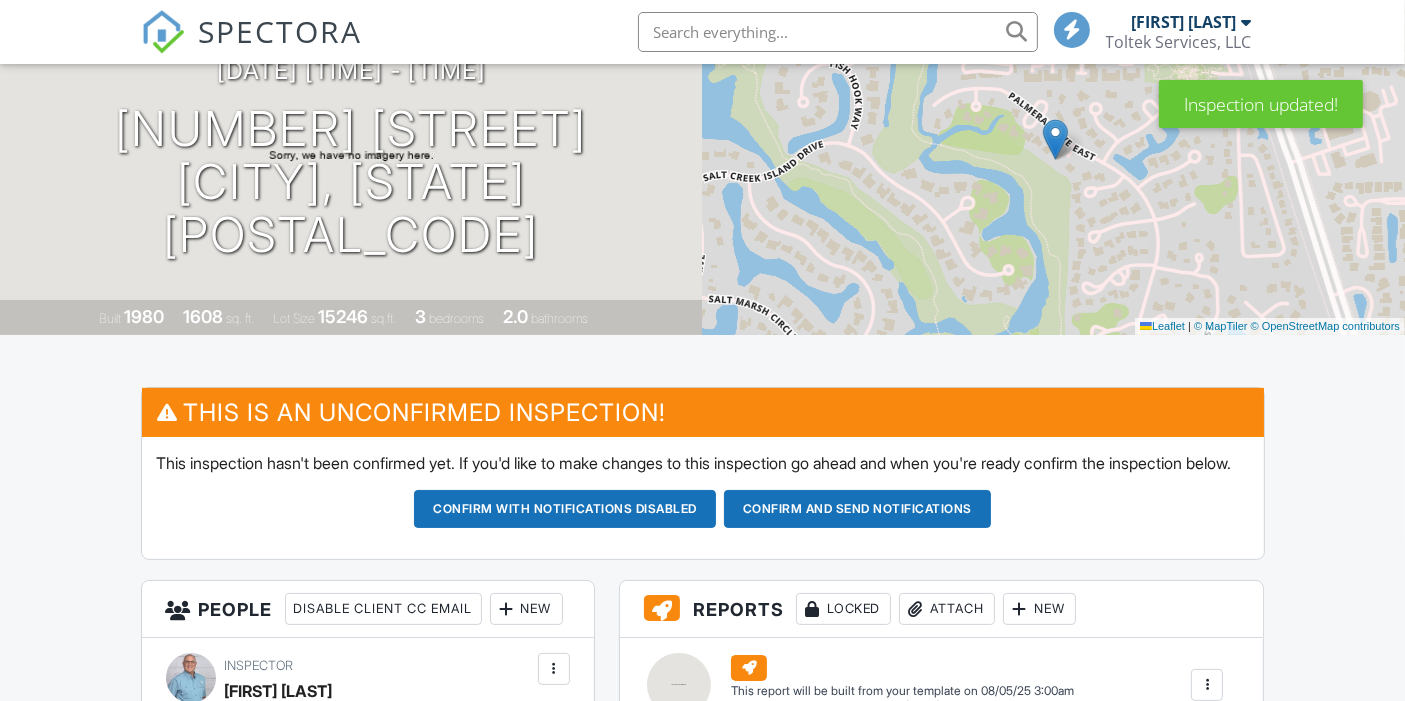 scroll, scrollTop: 222, scrollLeft: 0, axis: vertical 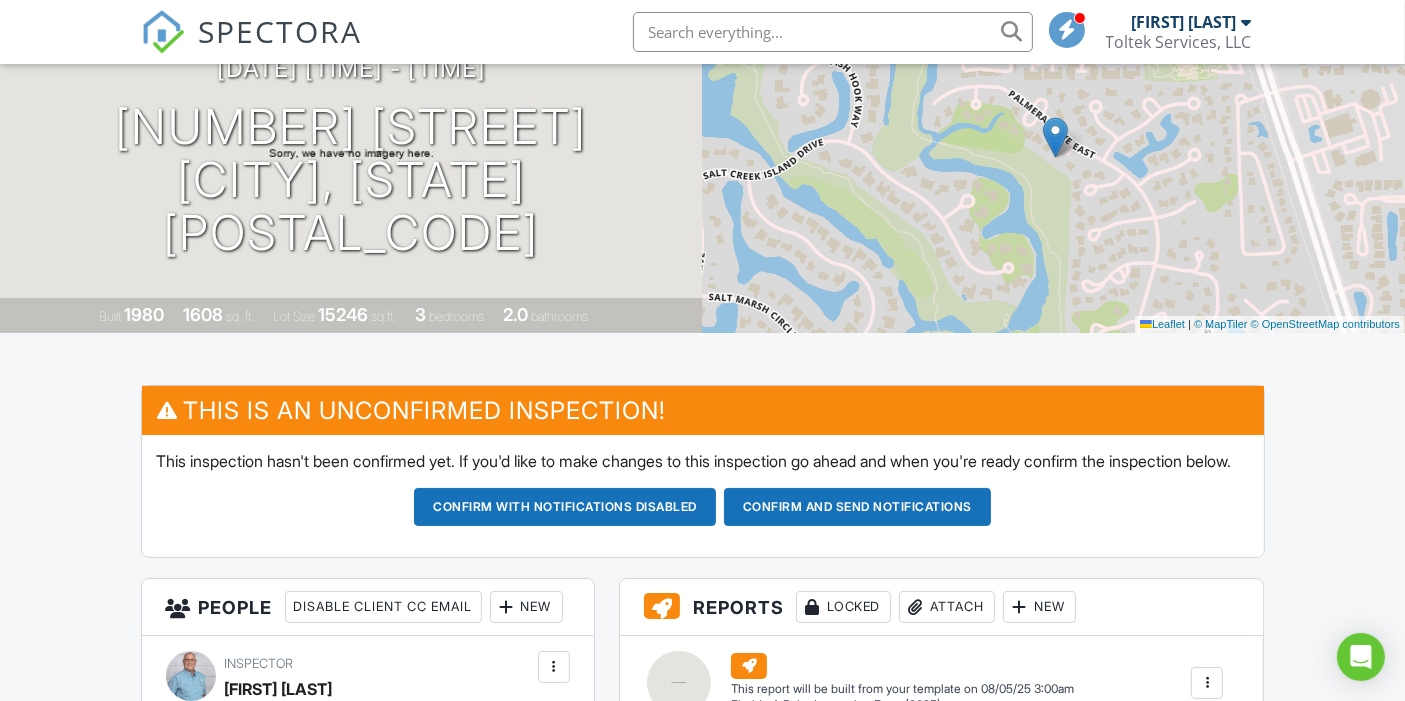 click on "Confirm and send notifications" at bounding box center (565, 507) 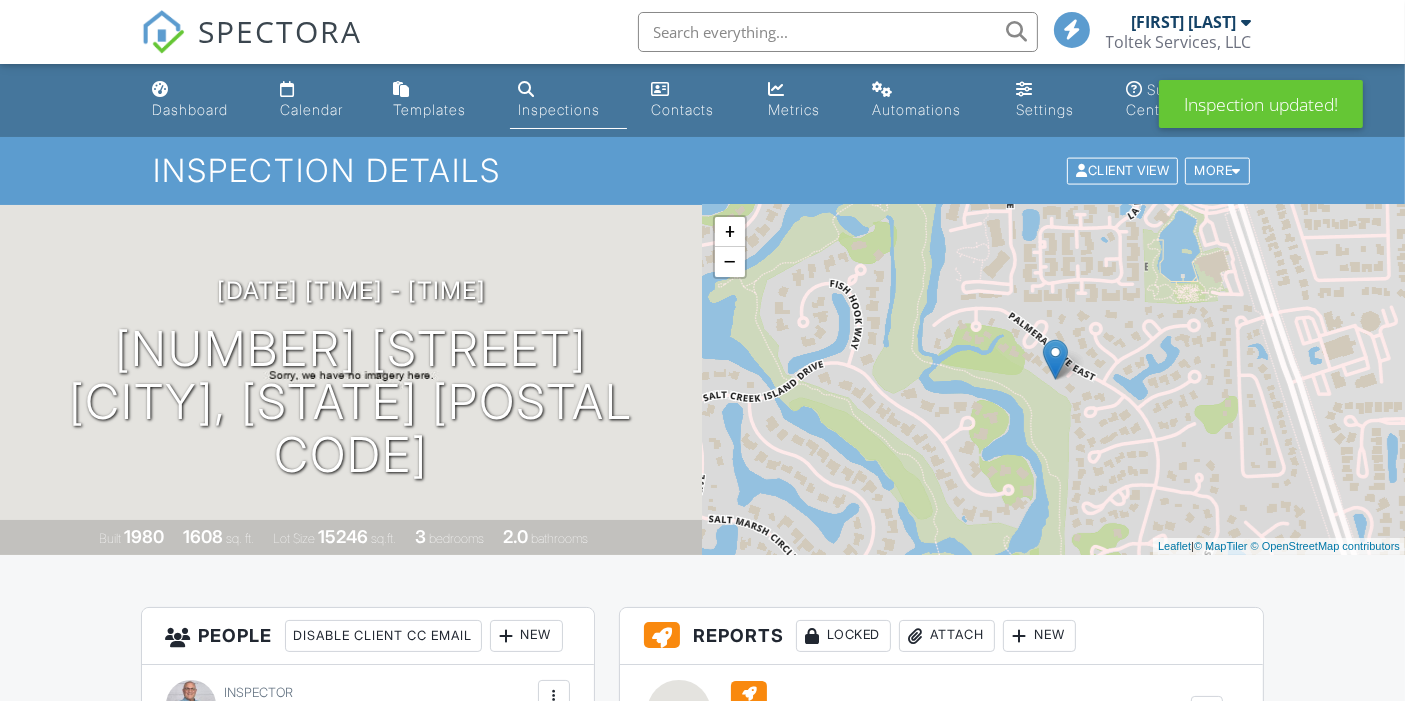 scroll, scrollTop: 333, scrollLeft: 0, axis: vertical 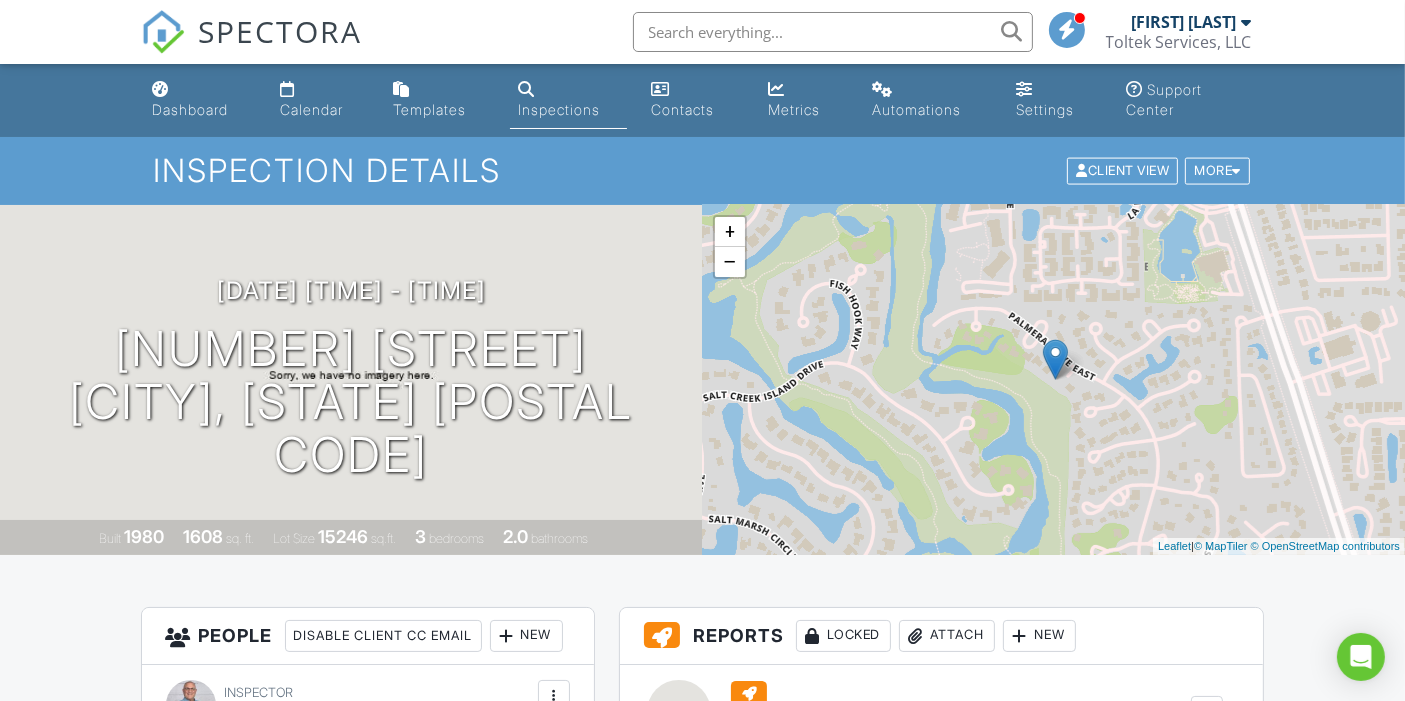 click on "Calendar" at bounding box center (320, 100) 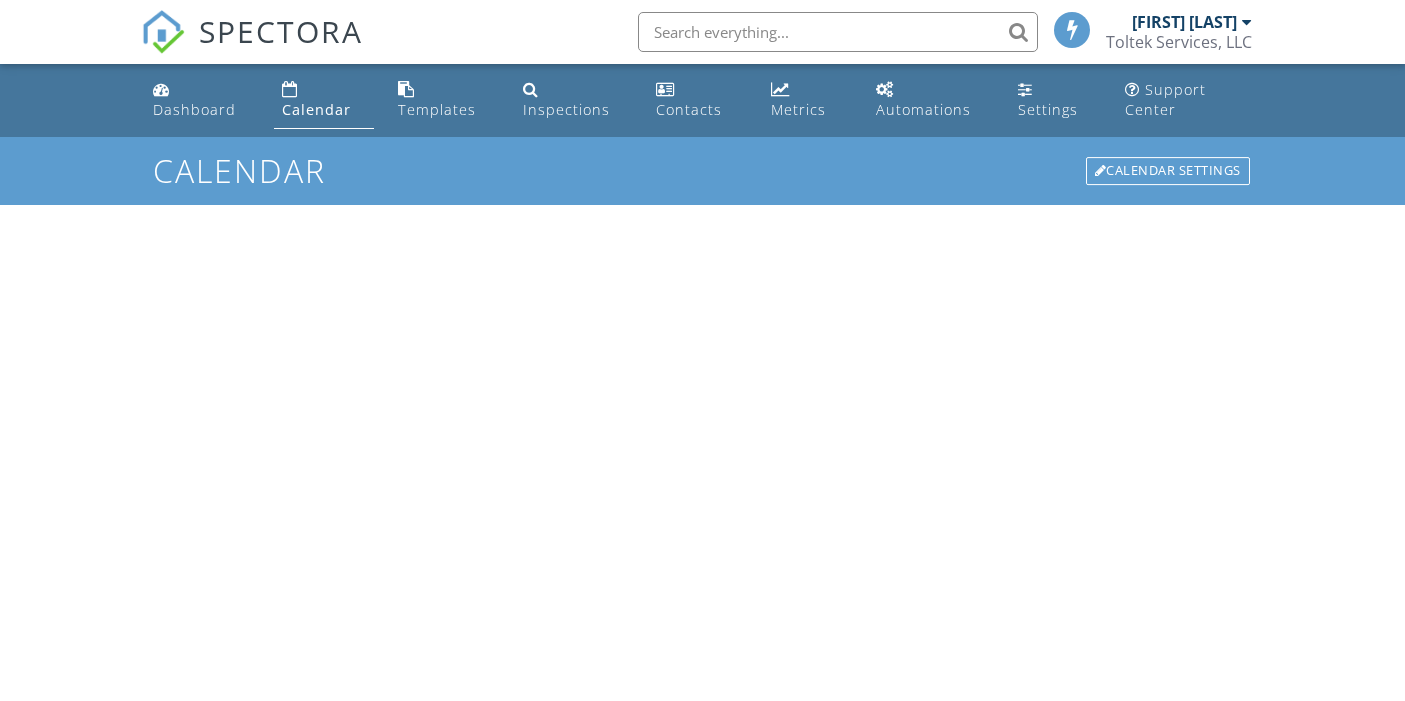 scroll, scrollTop: 0, scrollLeft: 0, axis: both 